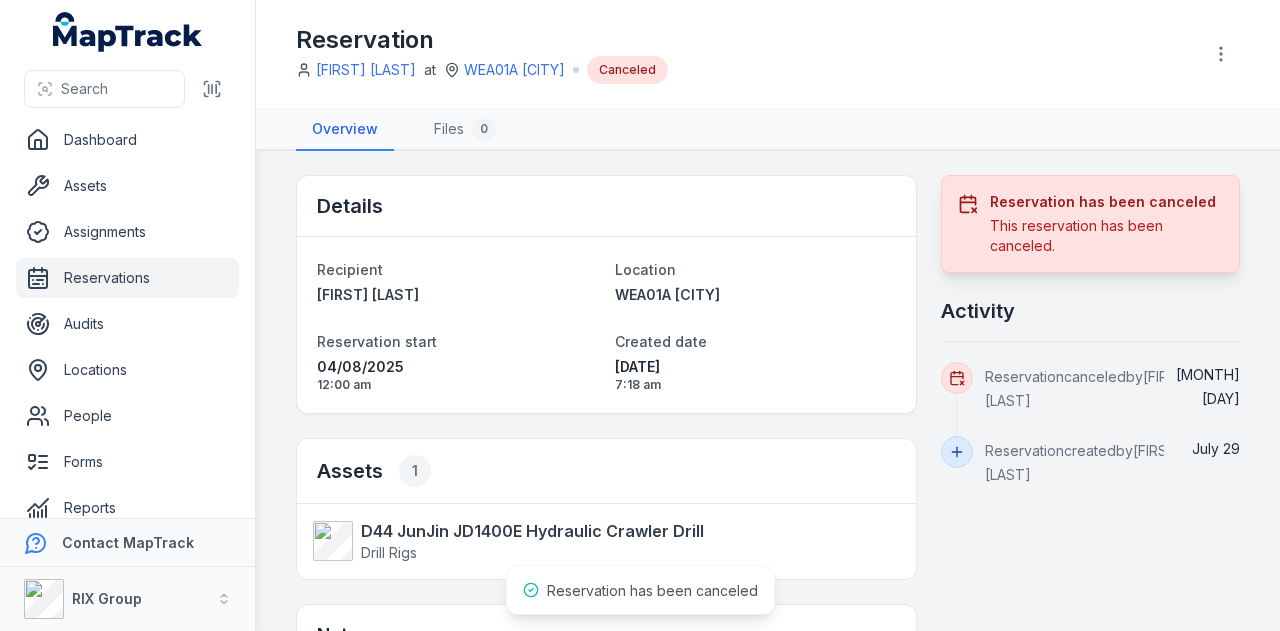 scroll, scrollTop: 0, scrollLeft: 0, axis: both 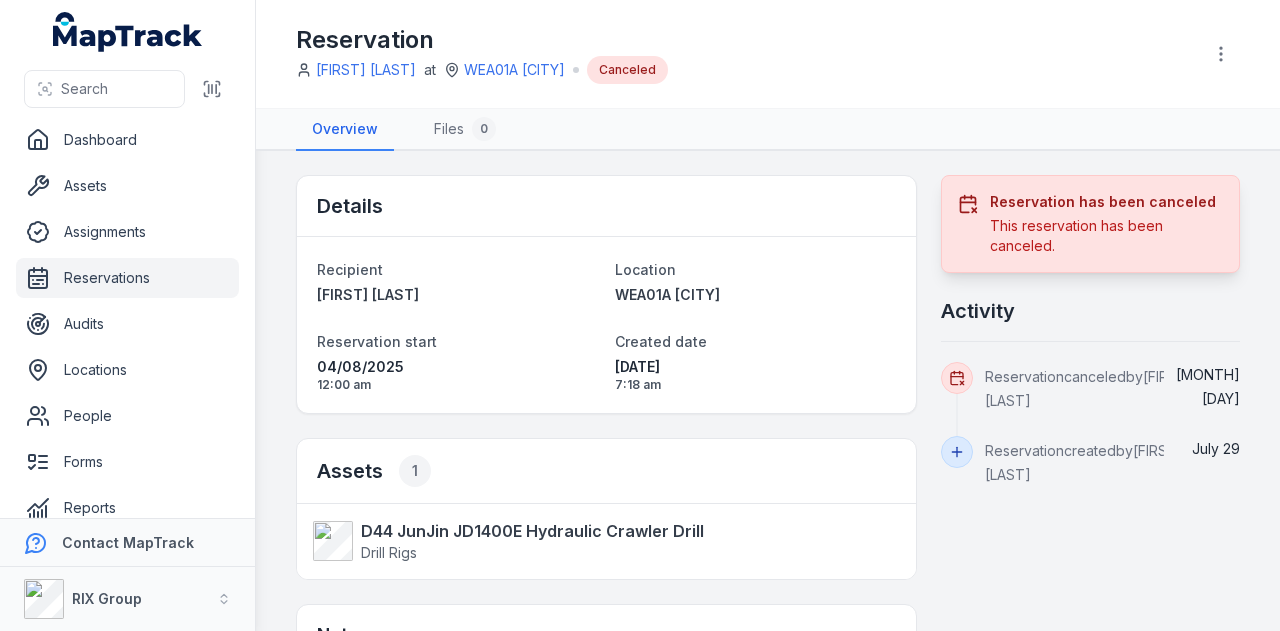 click on "Reservations" at bounding box center (127, 278) 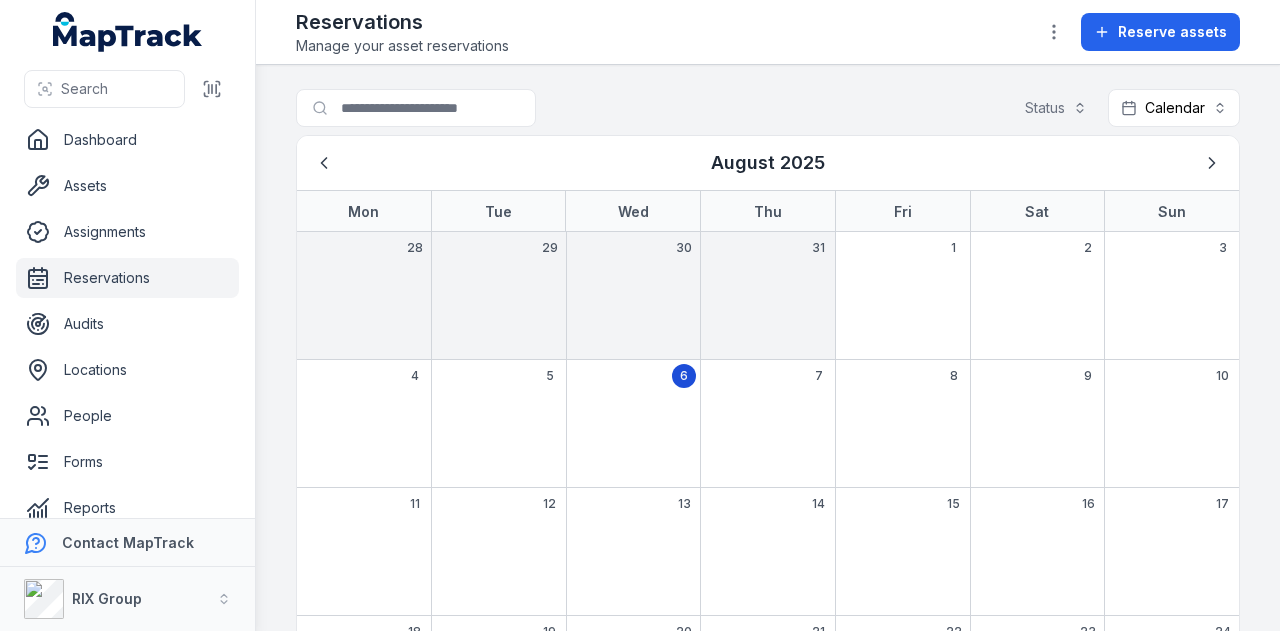 scroll, scrollTop: 0, scrollLeft: 0, axis: both 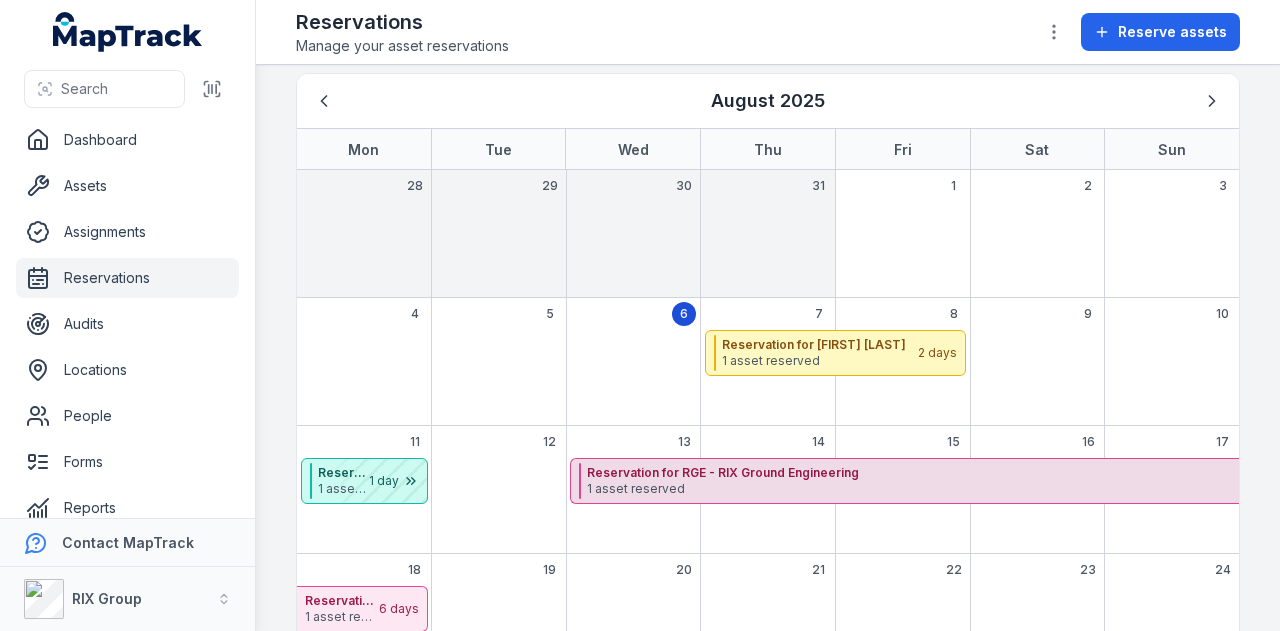 click on "Reservation for RGE - RIX Ground Engineering 1 asset reserved 6   days" at bounding box center [1039, 481] 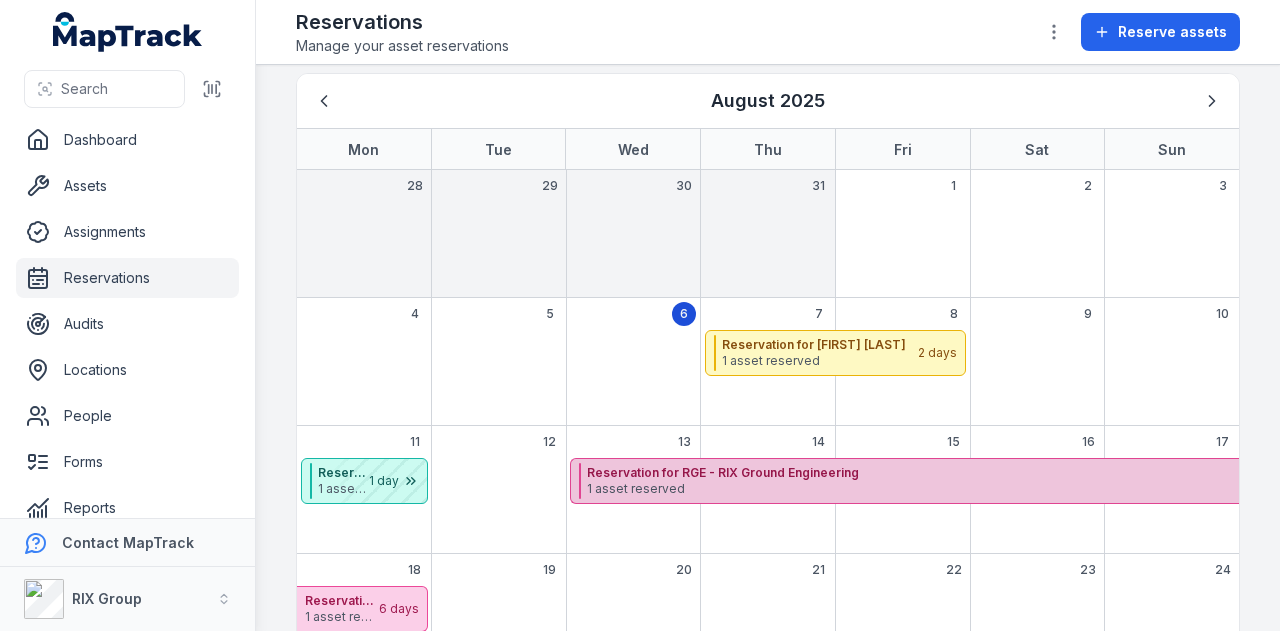 click on "1 asset reserved" at bounding box center (1022, 489) 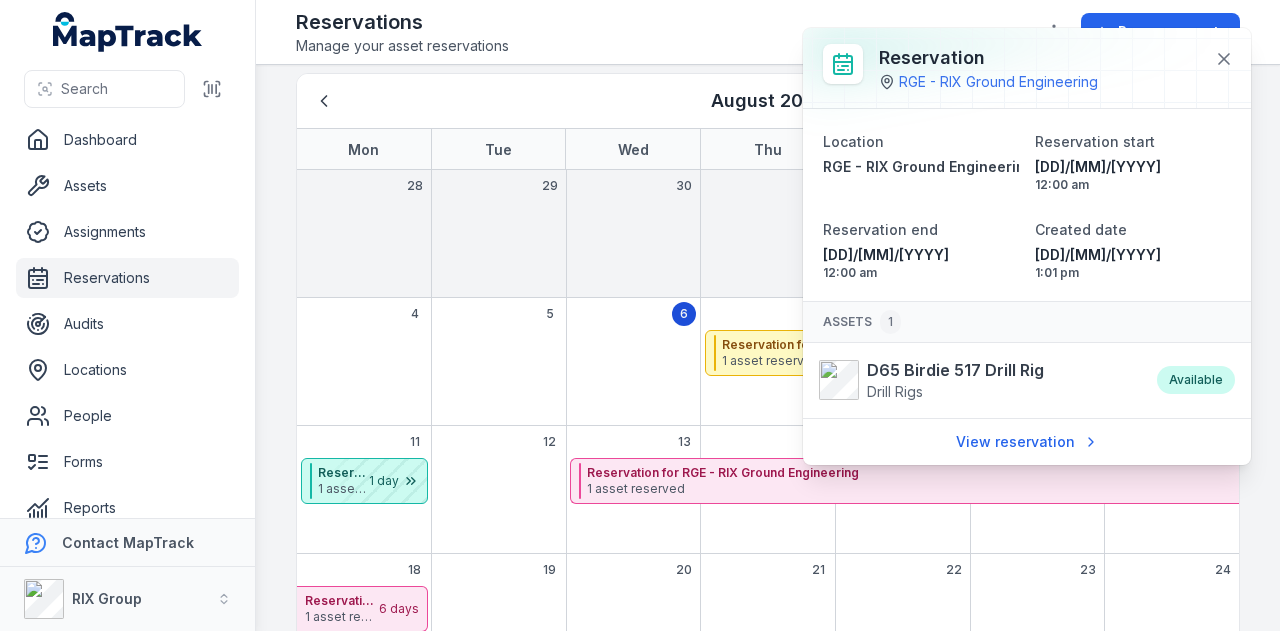 click on "22" at bounding box center (902, 618) 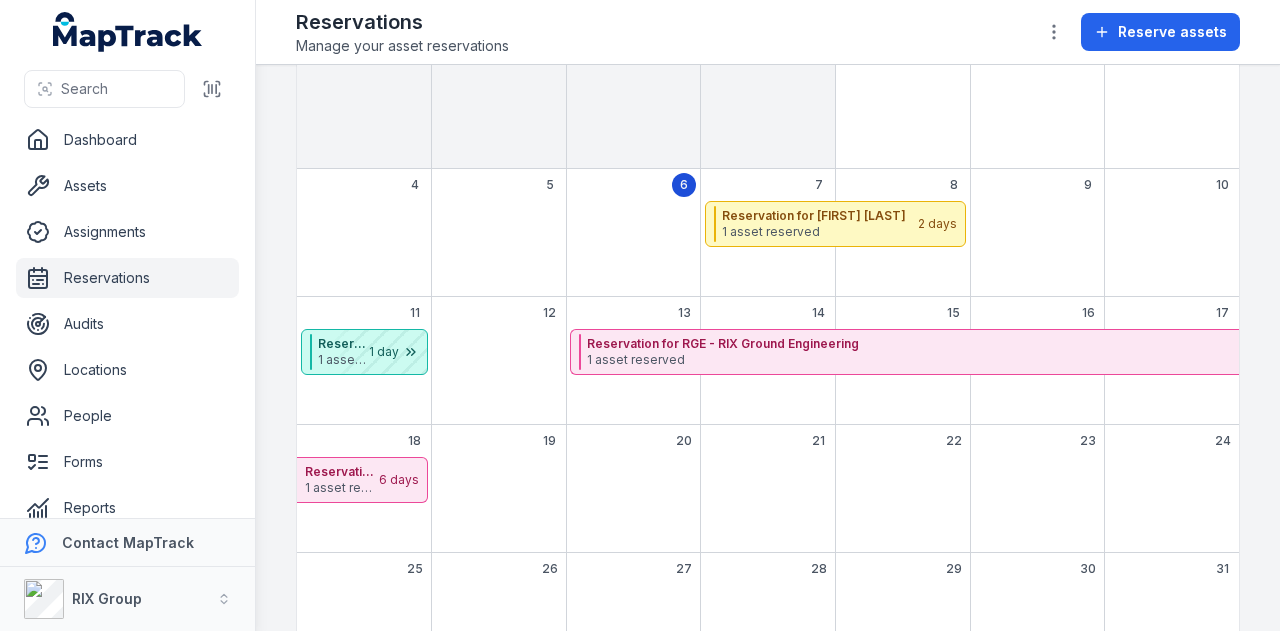 scroll, scrollTop: 162, scrollLeft: 0, axis: vertical 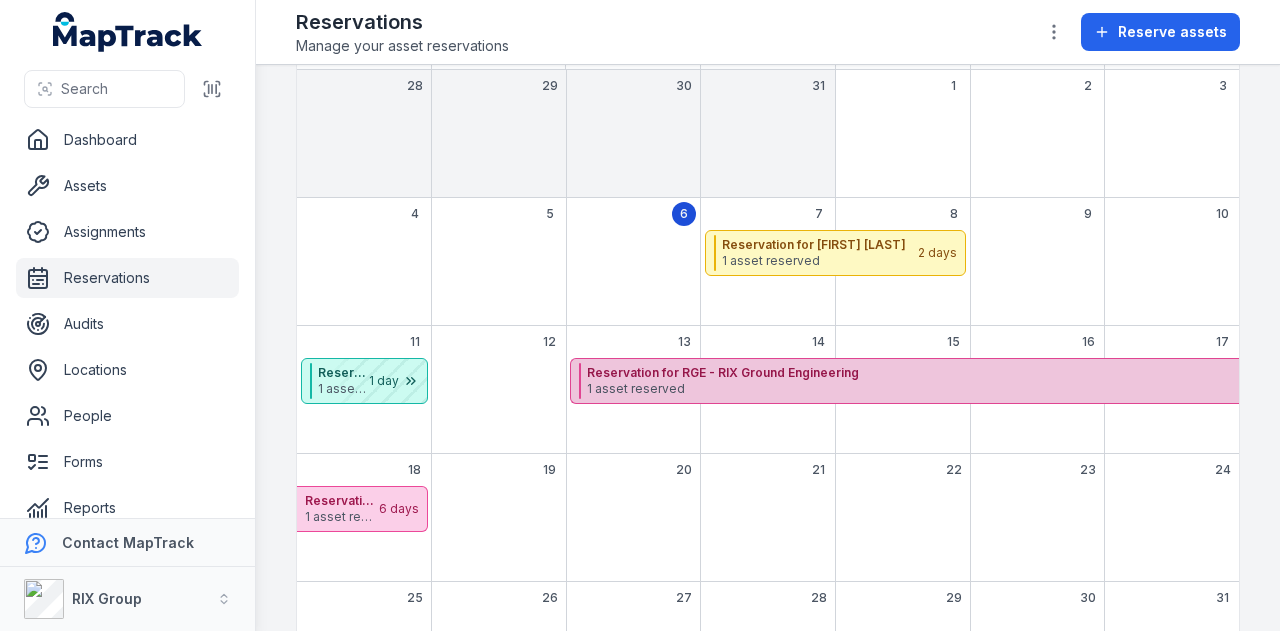 click on "Reservation for RGE - RIX Ground Engineering" at bounding box center (1022, 373) 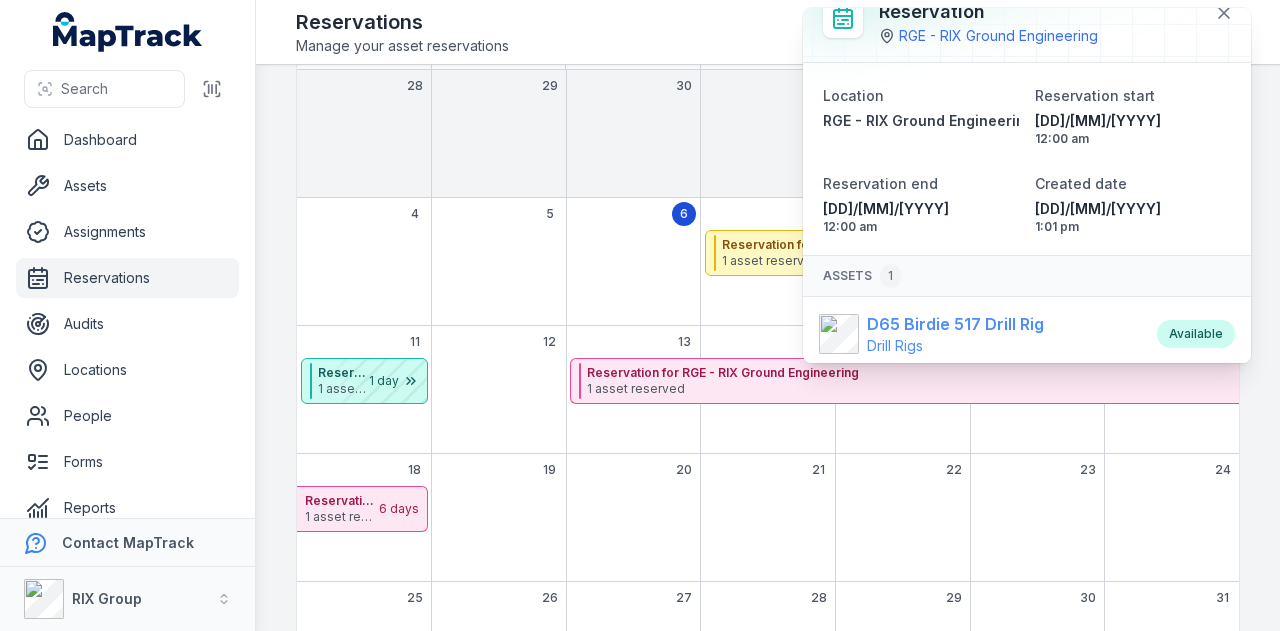 scroll, scrollTop: 0, scrollLeft: 0, axis: both 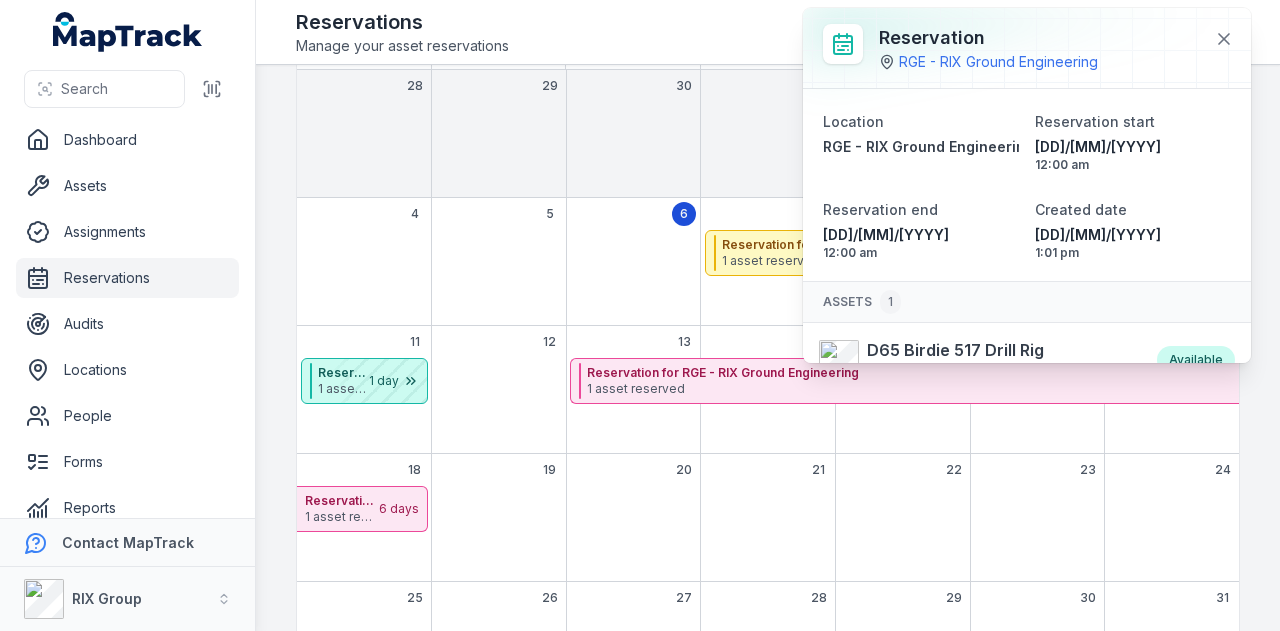 click at bounding box center [768, 511] 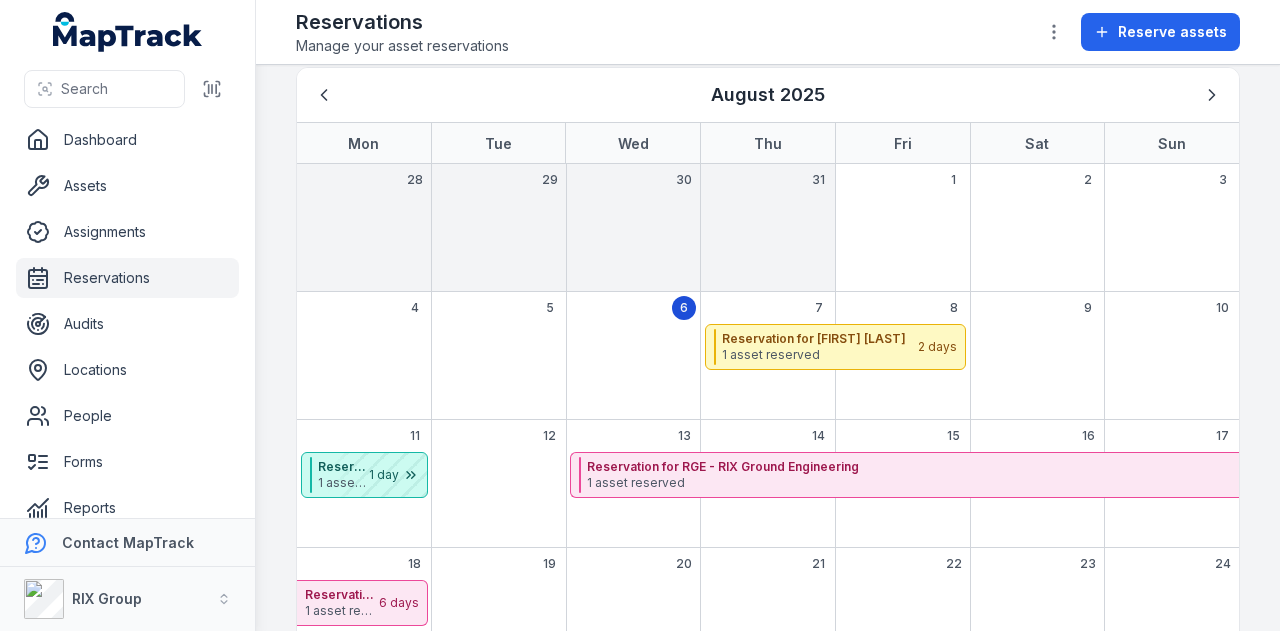 scroll, scrollTop: 0, scrollLeft: 0, axis: both 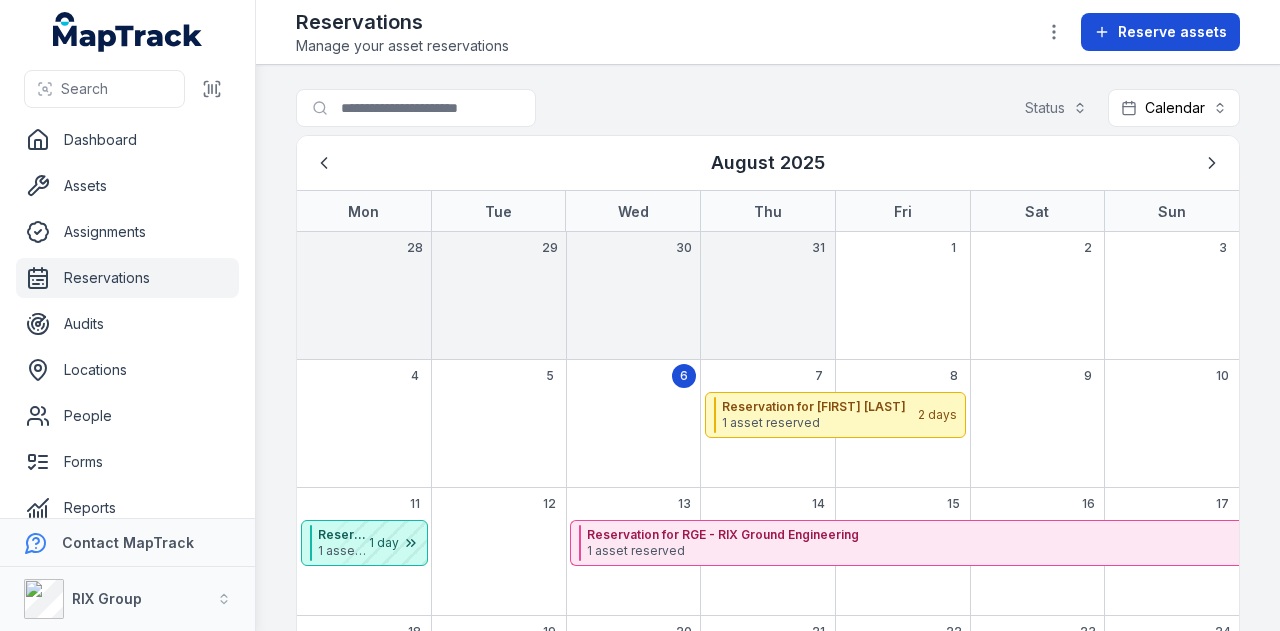 click on "Reserve assets" at bounding box center [1160, 32] 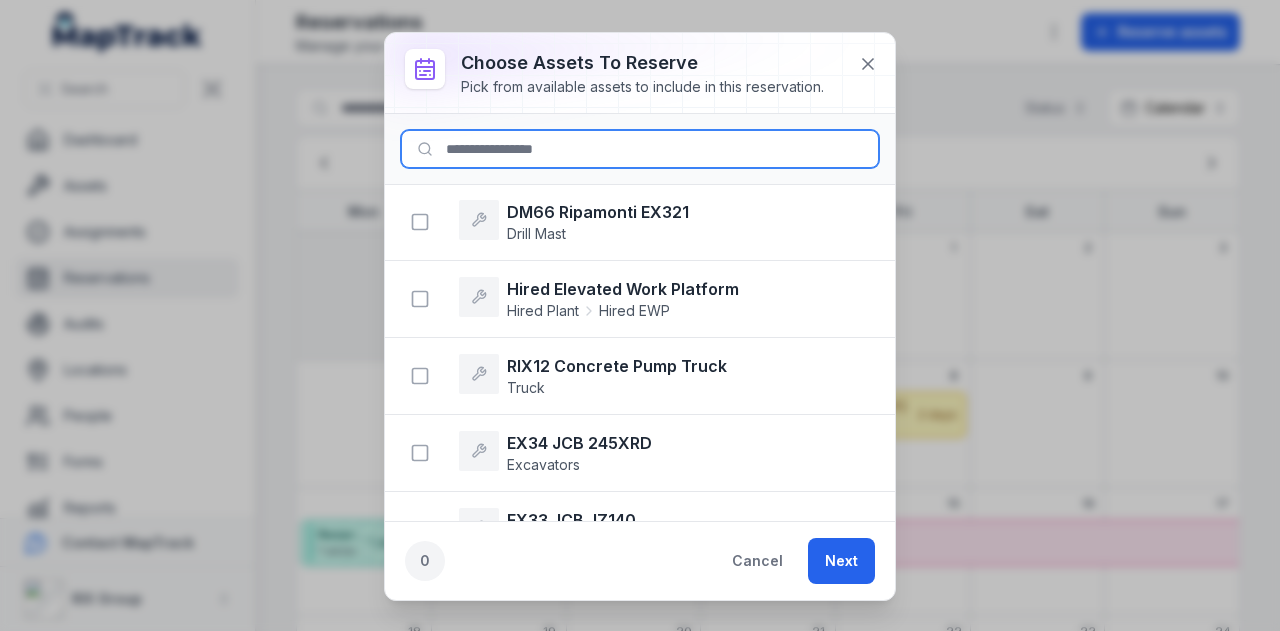 click at bounding box center [640, 149] 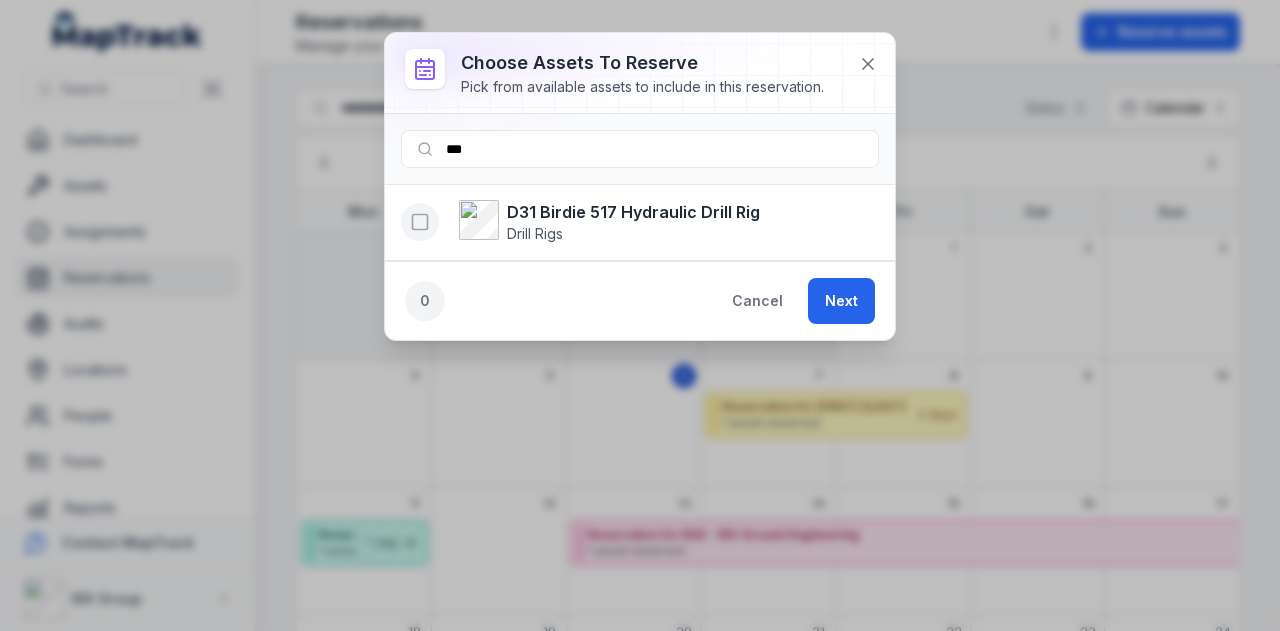 click 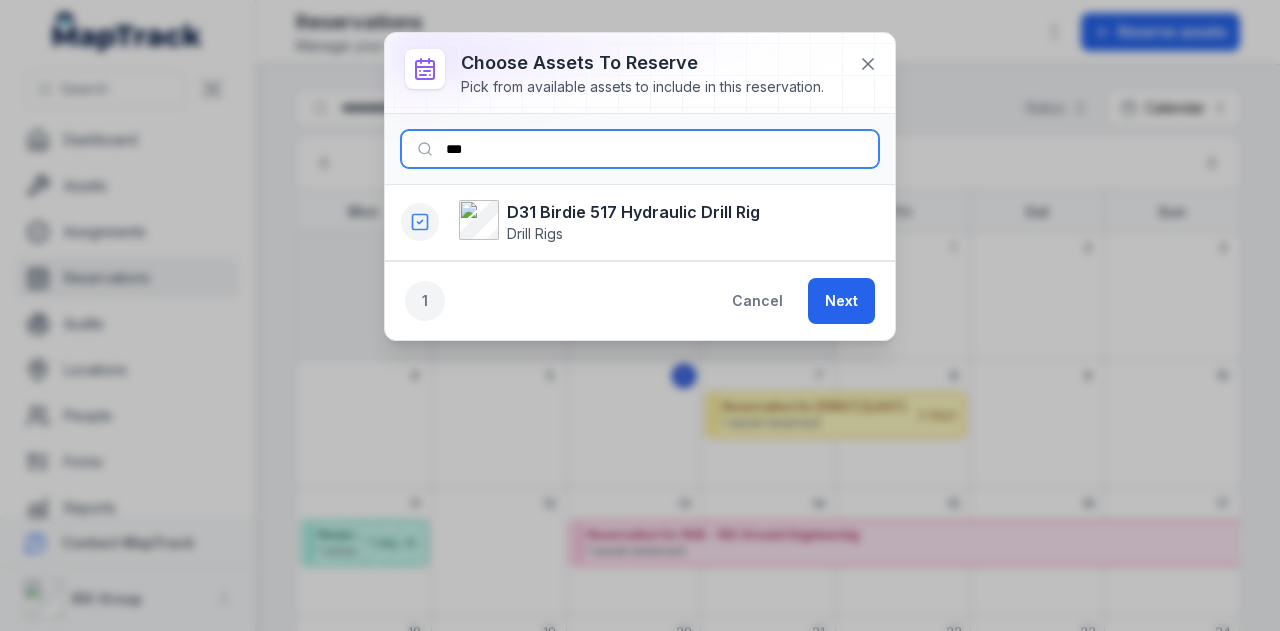 click on "***" at bounding box center (640, 149) 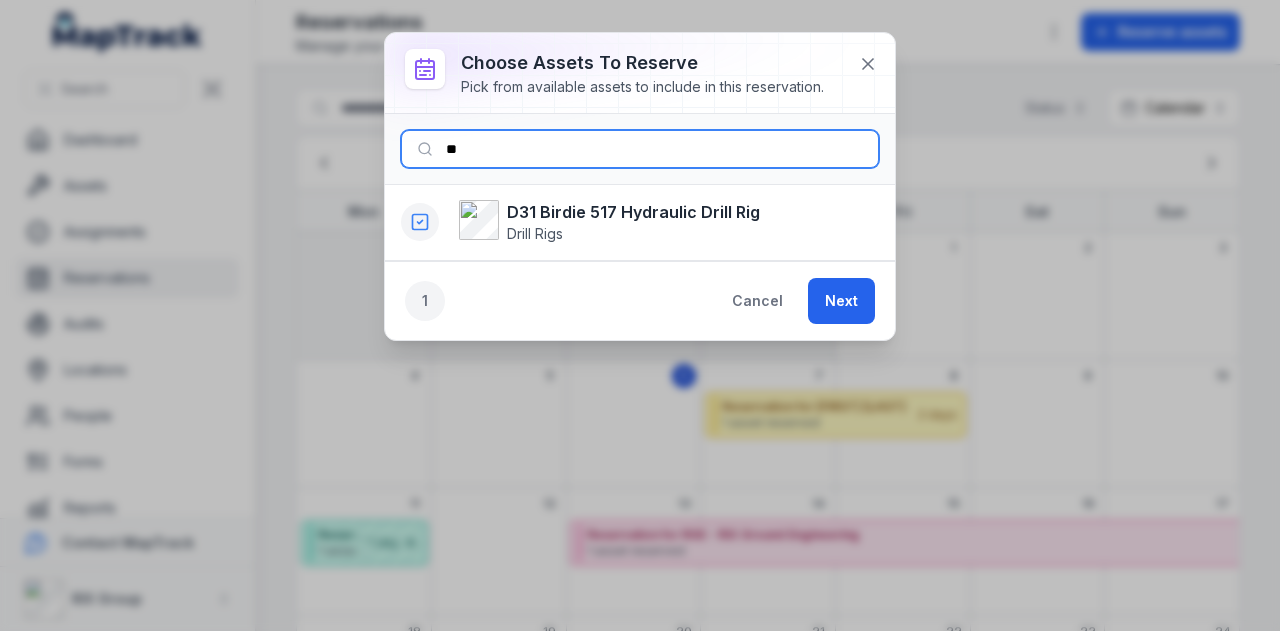 type on "*" 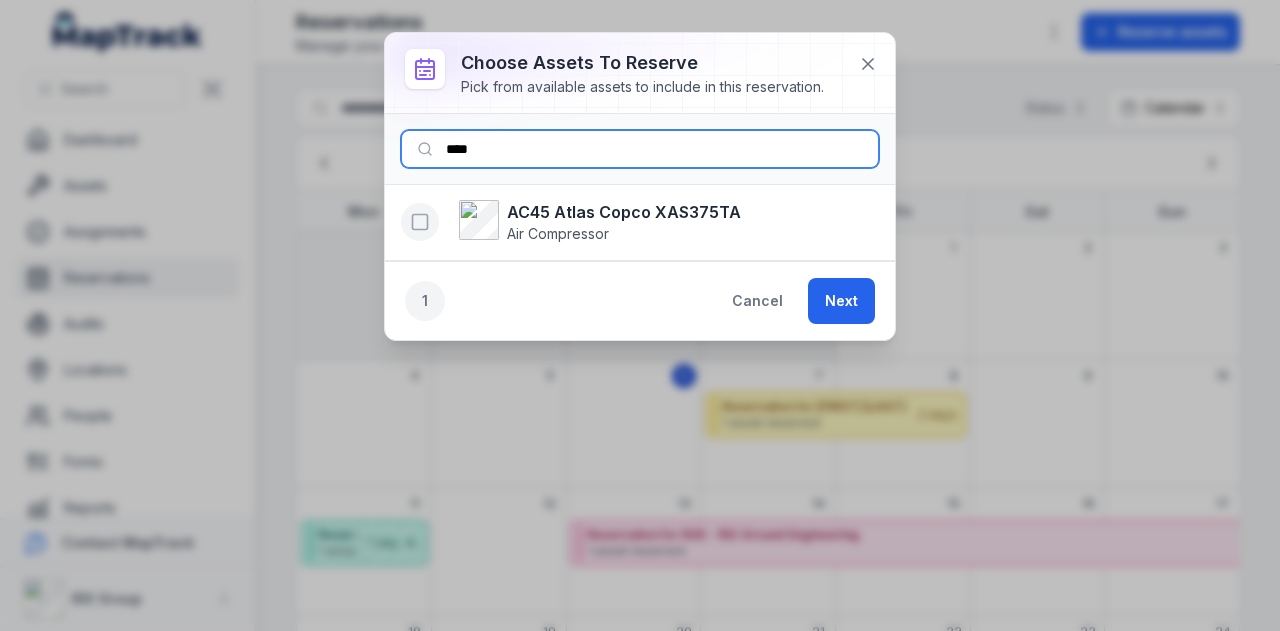 type on "****" 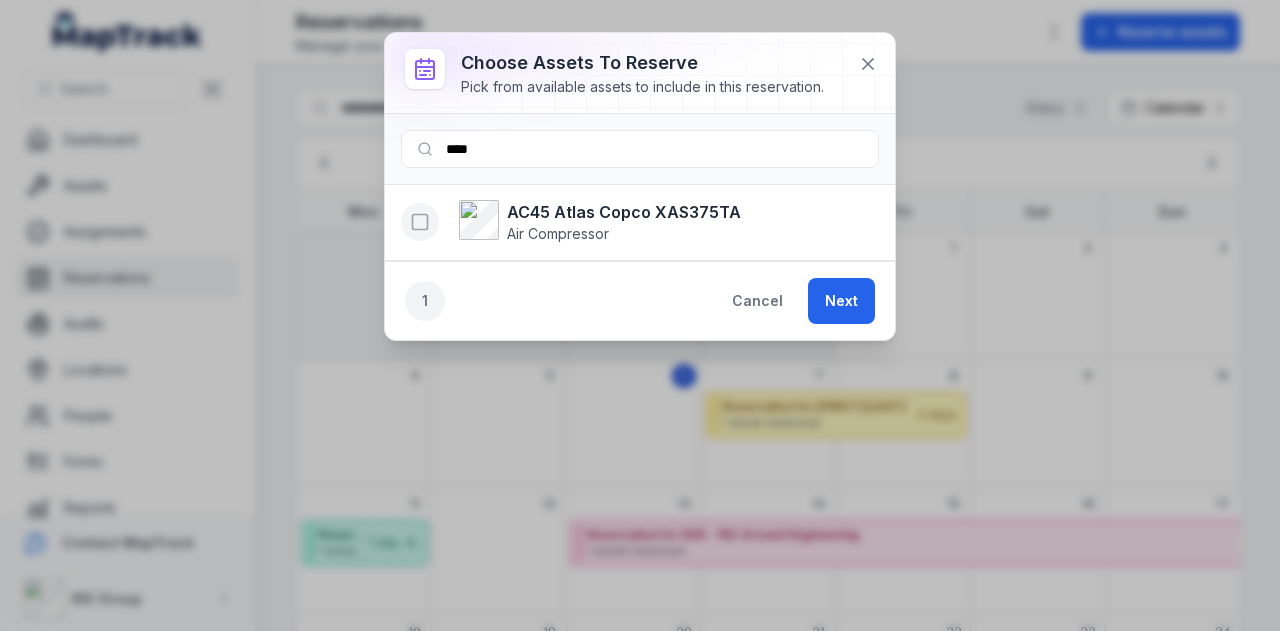 click 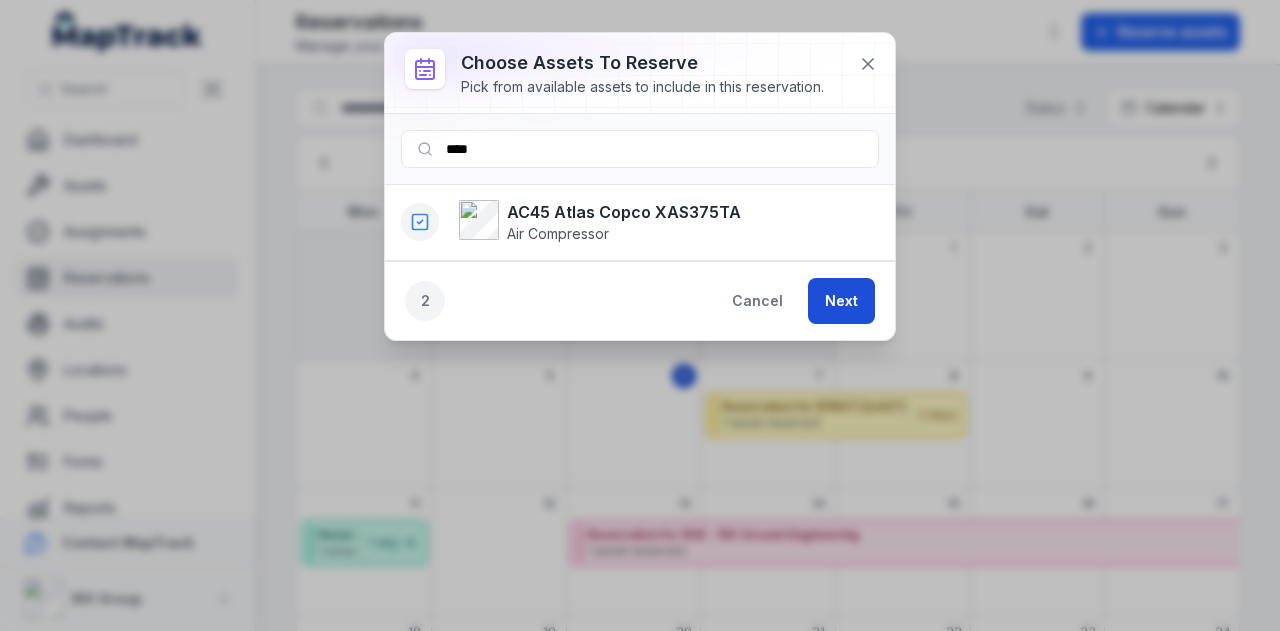 click on "Next" at bounding box center (841, 301) 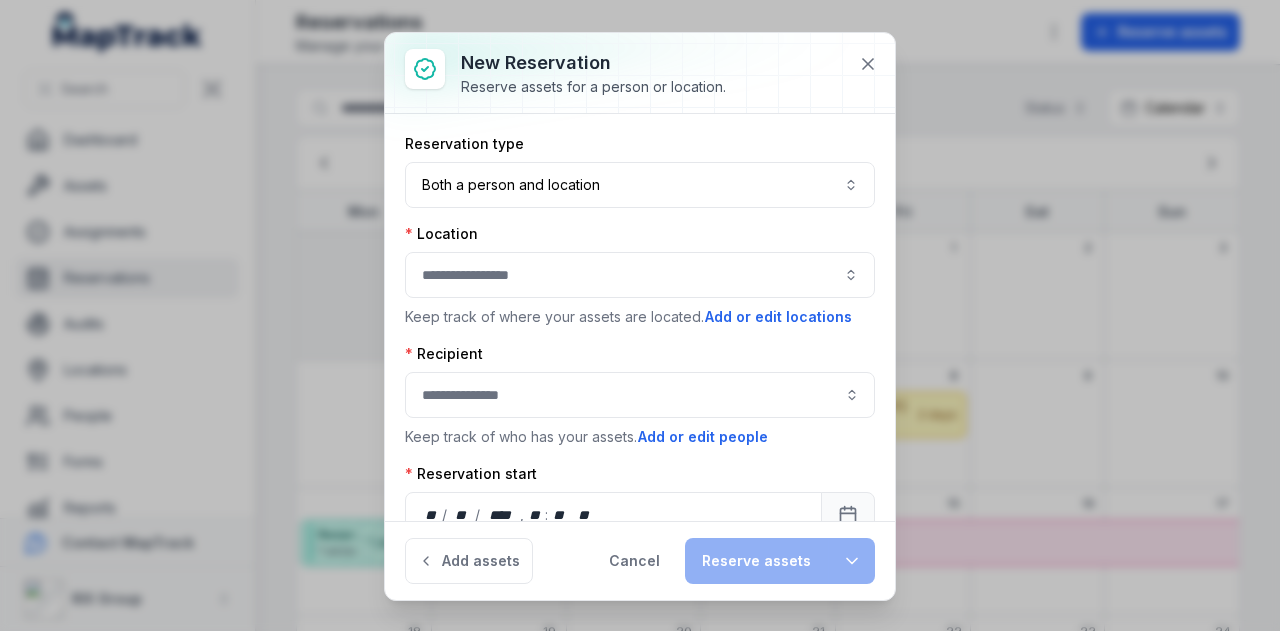 click at bounding box center (640, 275) 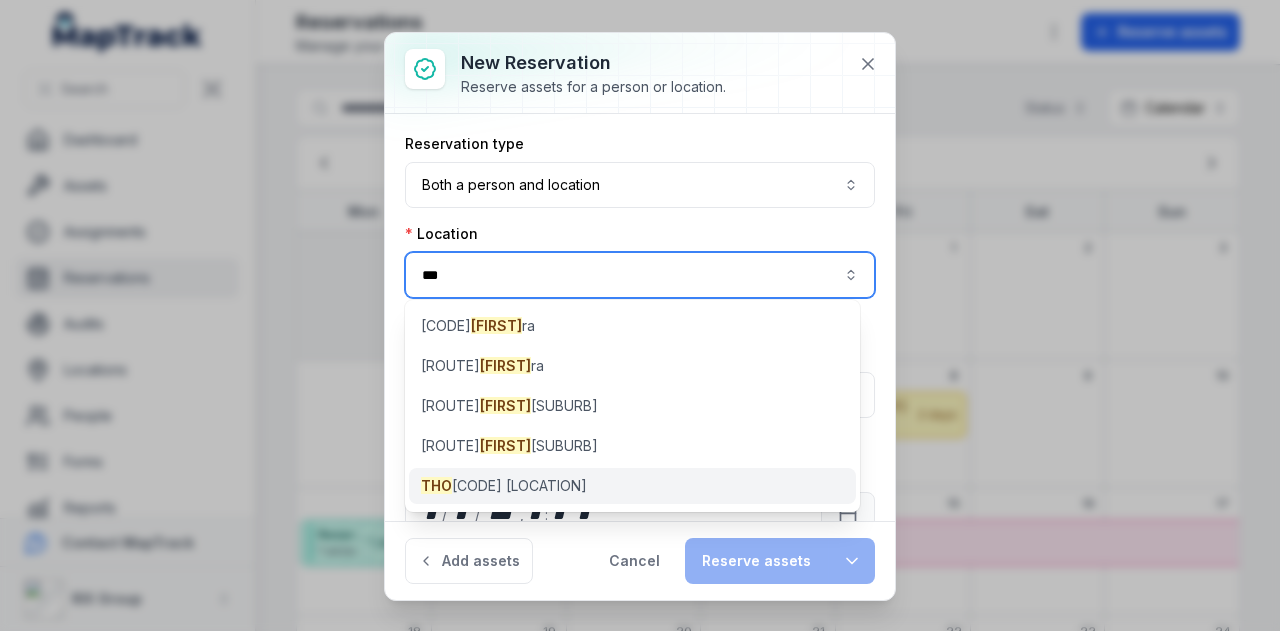 type on "***" 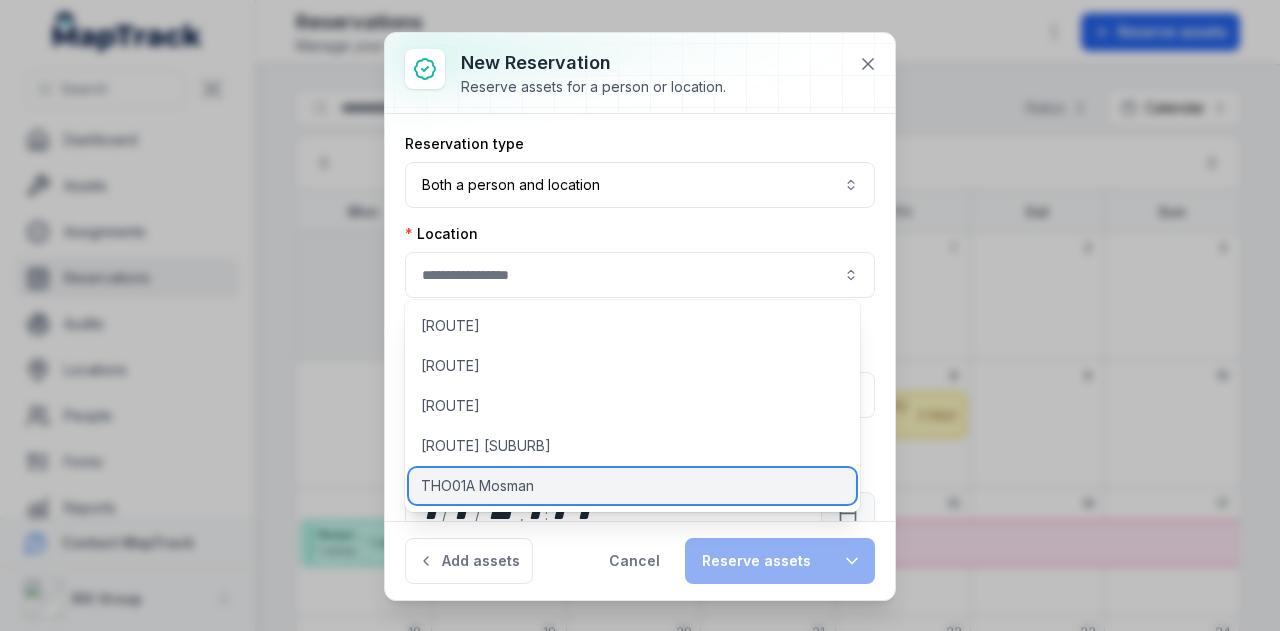 click on "THO01A Mosman" at bounding box center [632, 486] 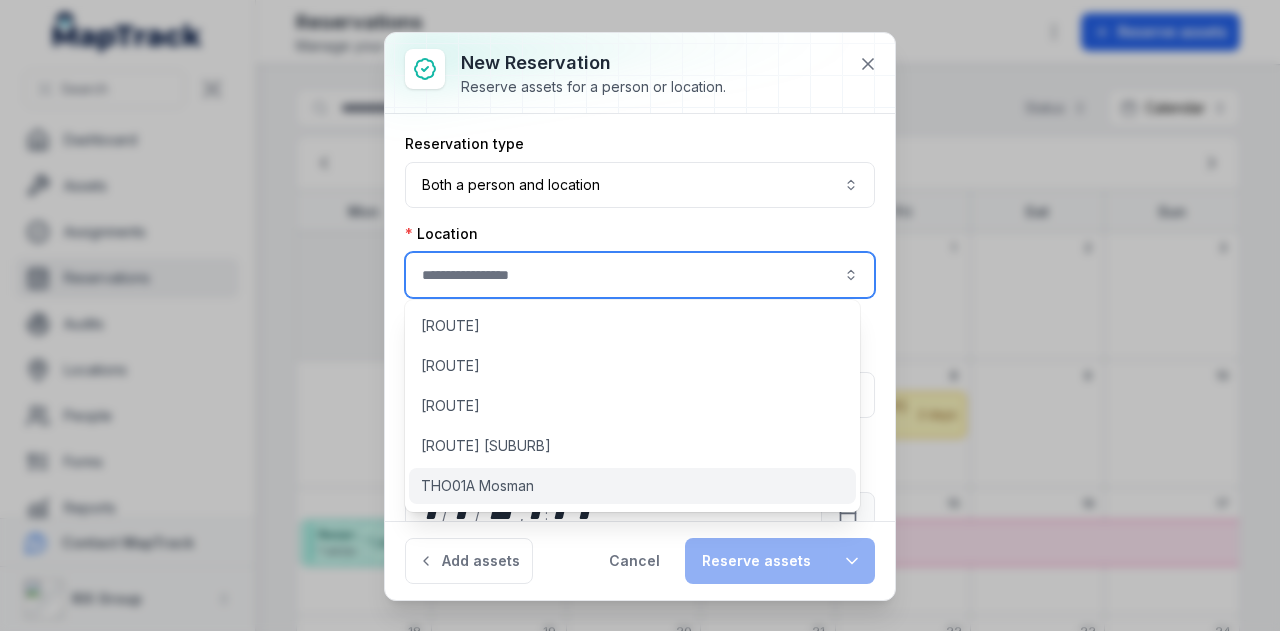 type on "**********" 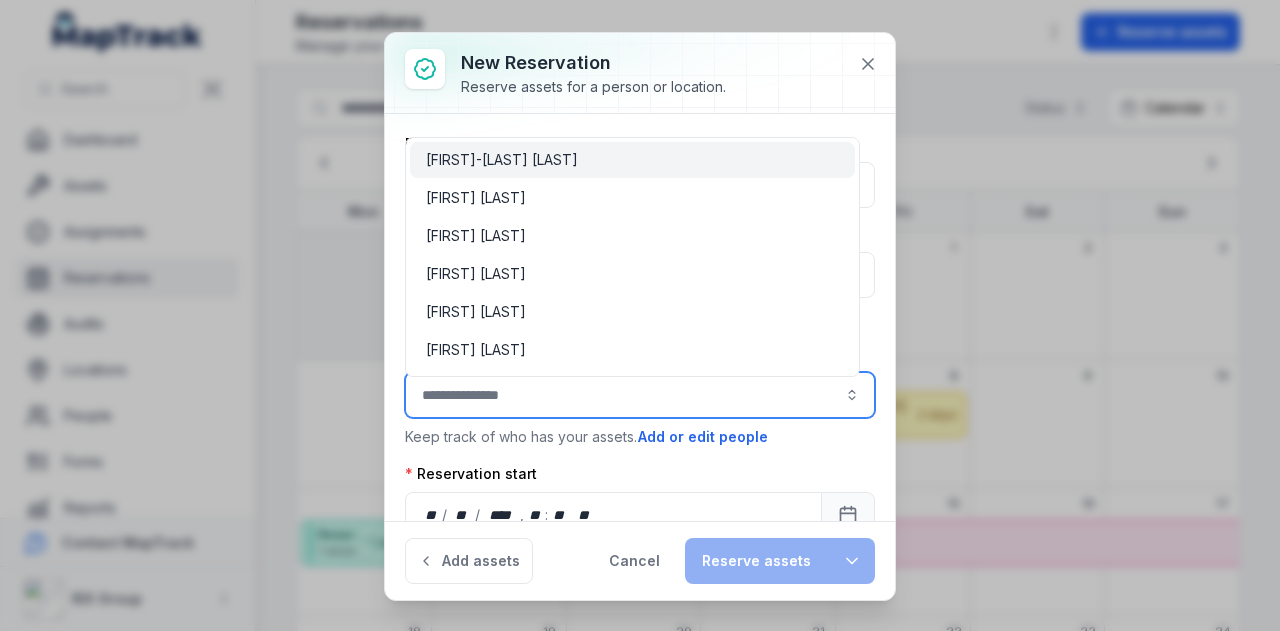 click at bounding box center [640, 395] 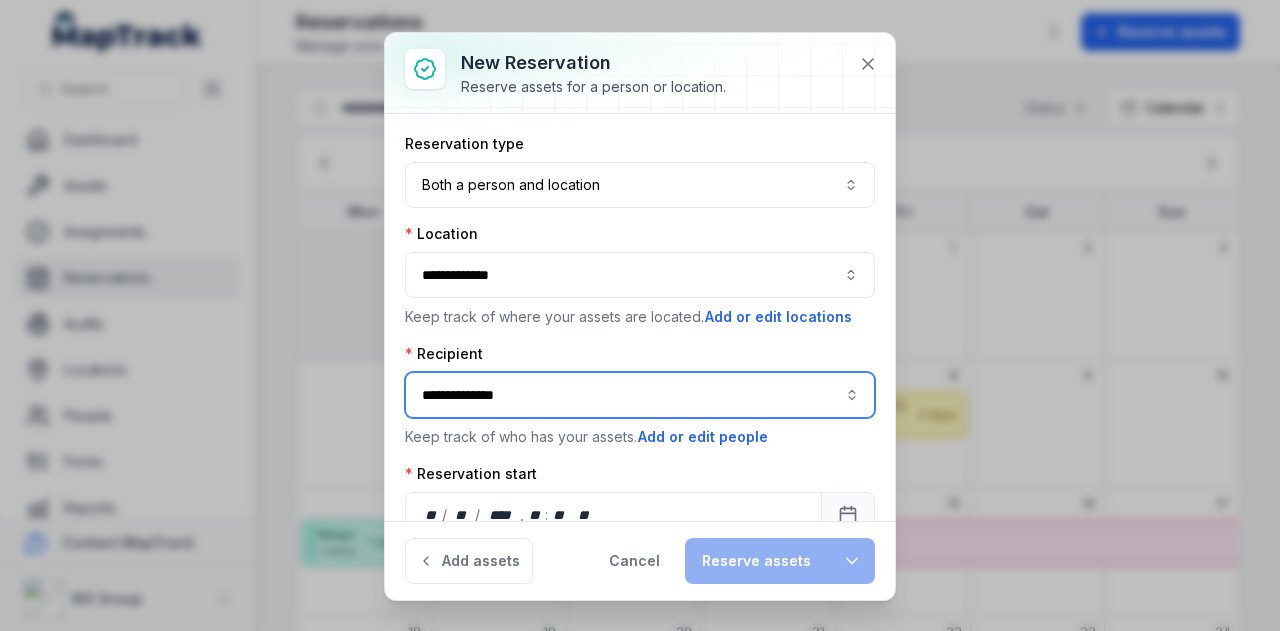 click on "[FIRST] [LAST]" at bounding box center (632, 483) 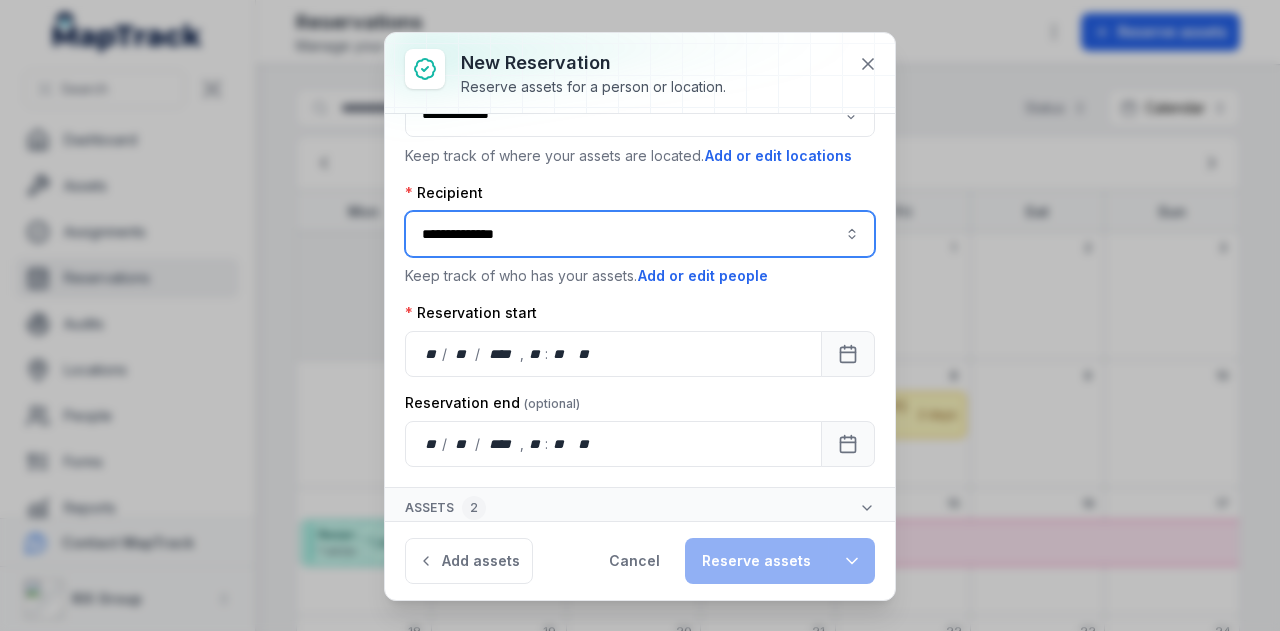 type on "**********" 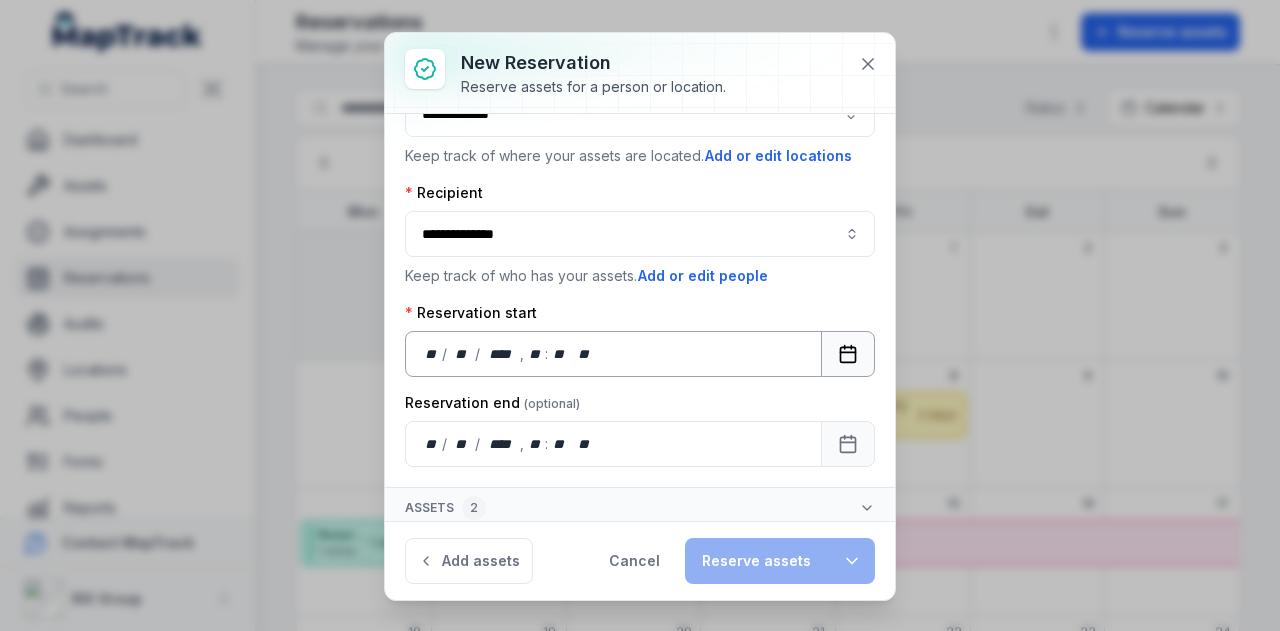click at bounding box center [848, 354] 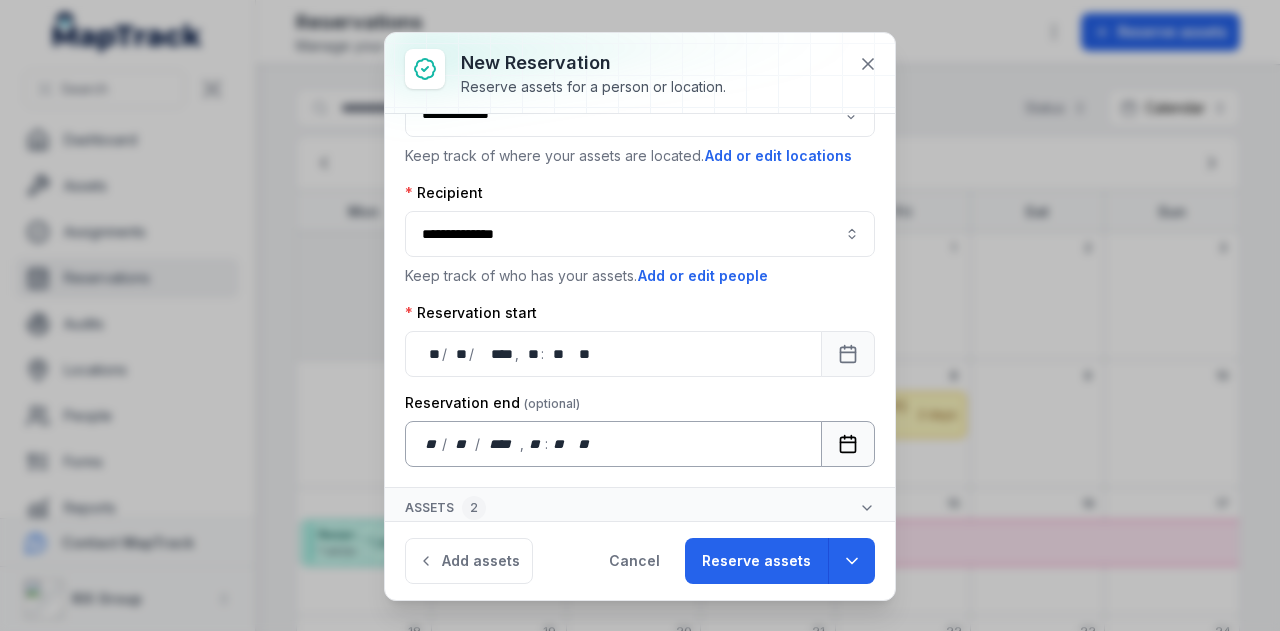 click 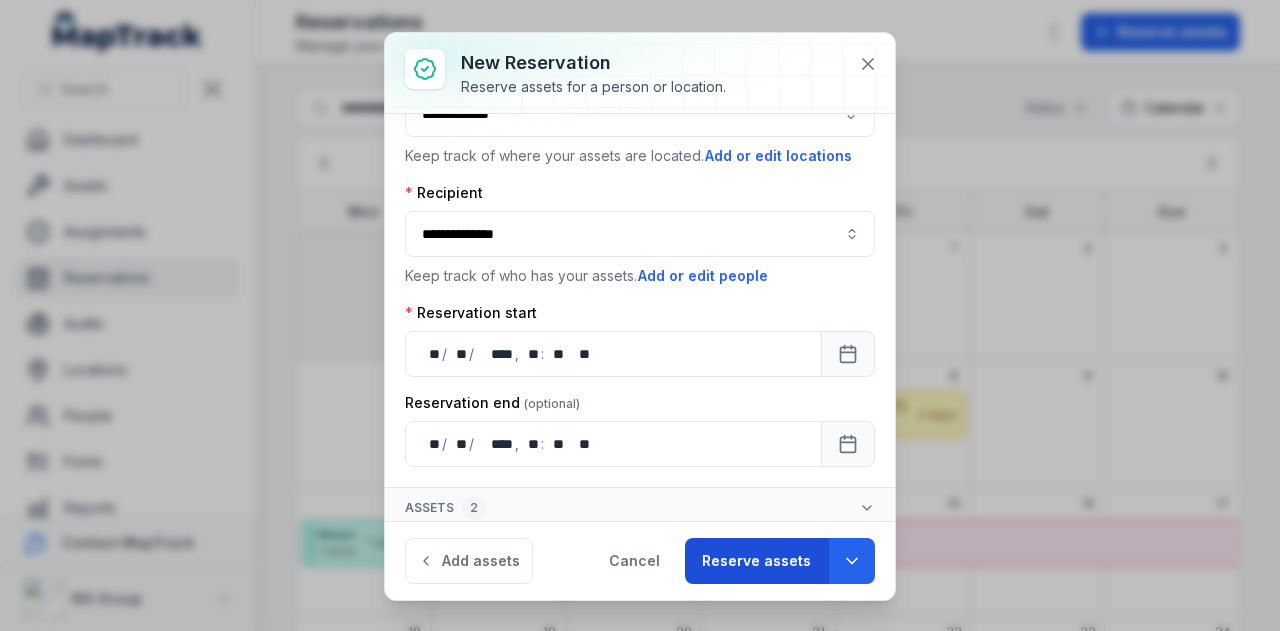 click on "Reserve assets" at bounding box center (756, 561) 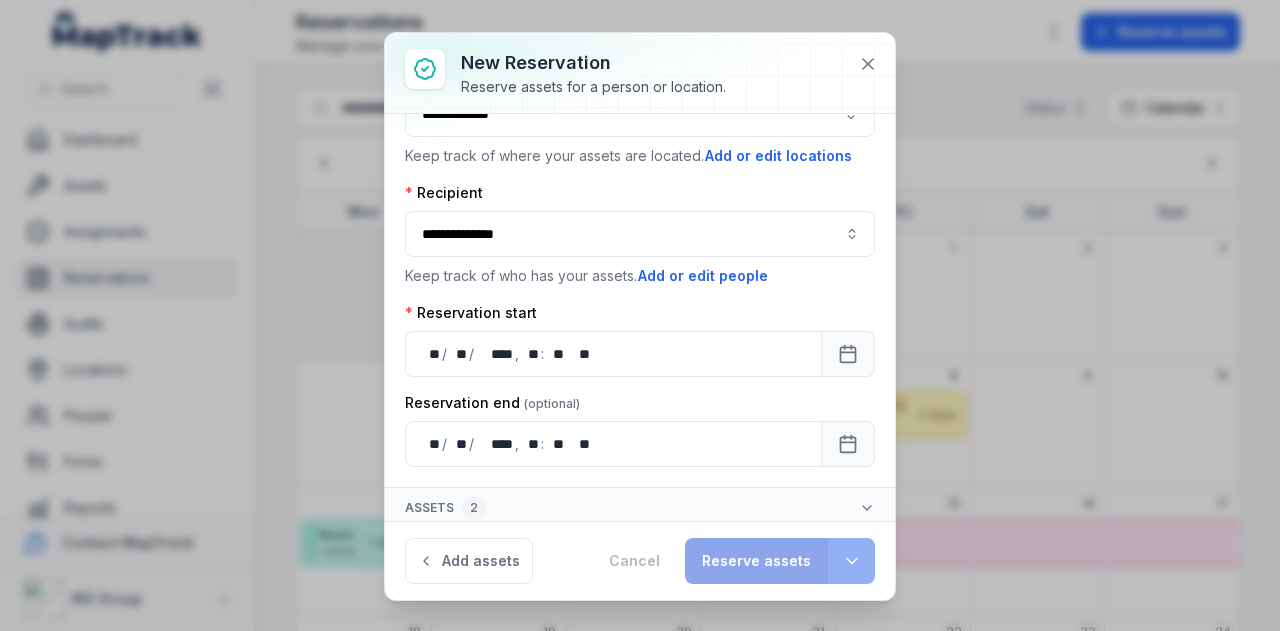 type 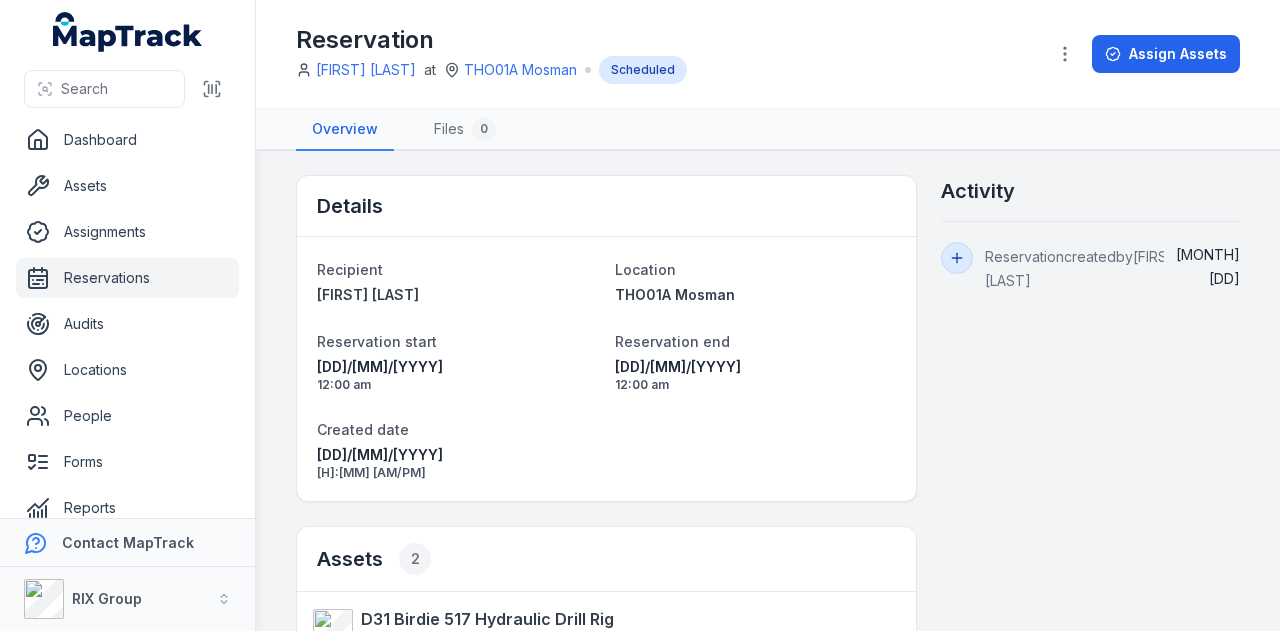 scroll, scrollTop: 100, scrollLeft: 0, axis: vertical 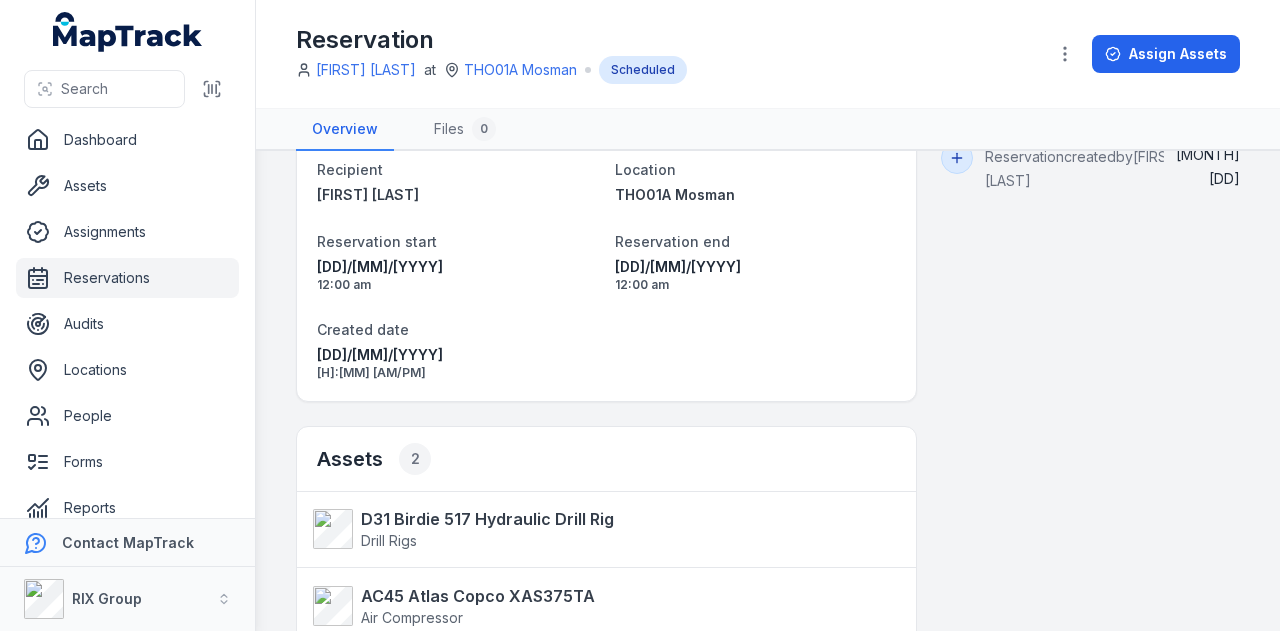 click on "Reservations" at bounding box center (127, 278) 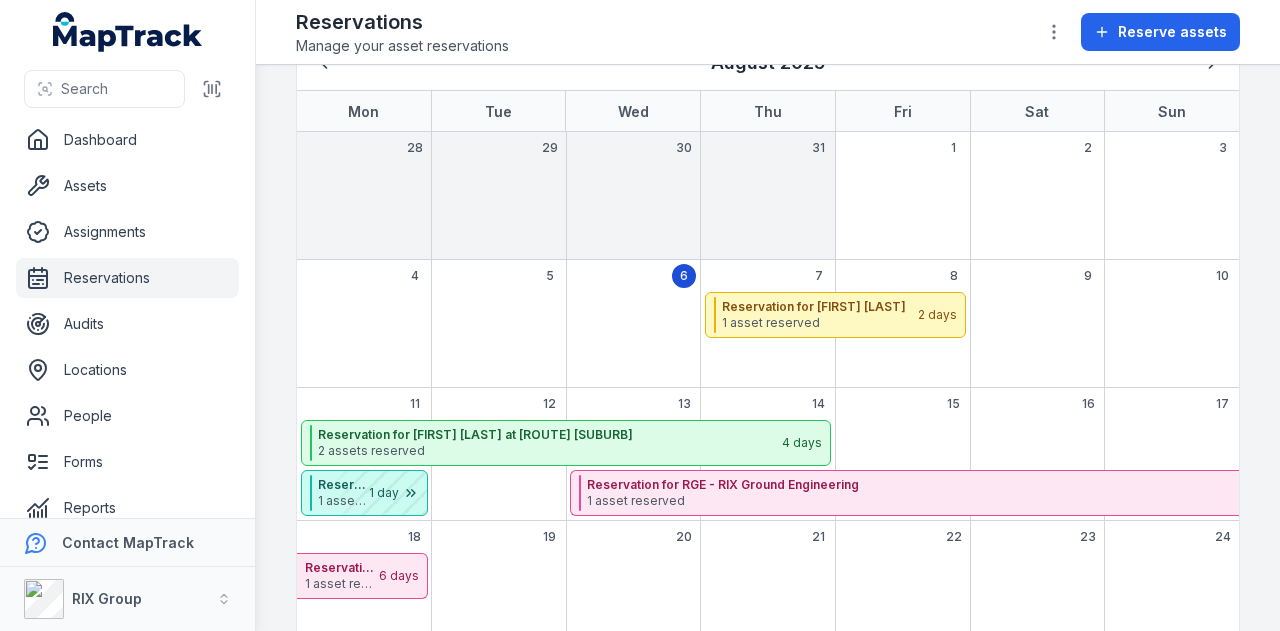 scroll, scrollTop: 200, scrollLeft: 0, axis: vertical 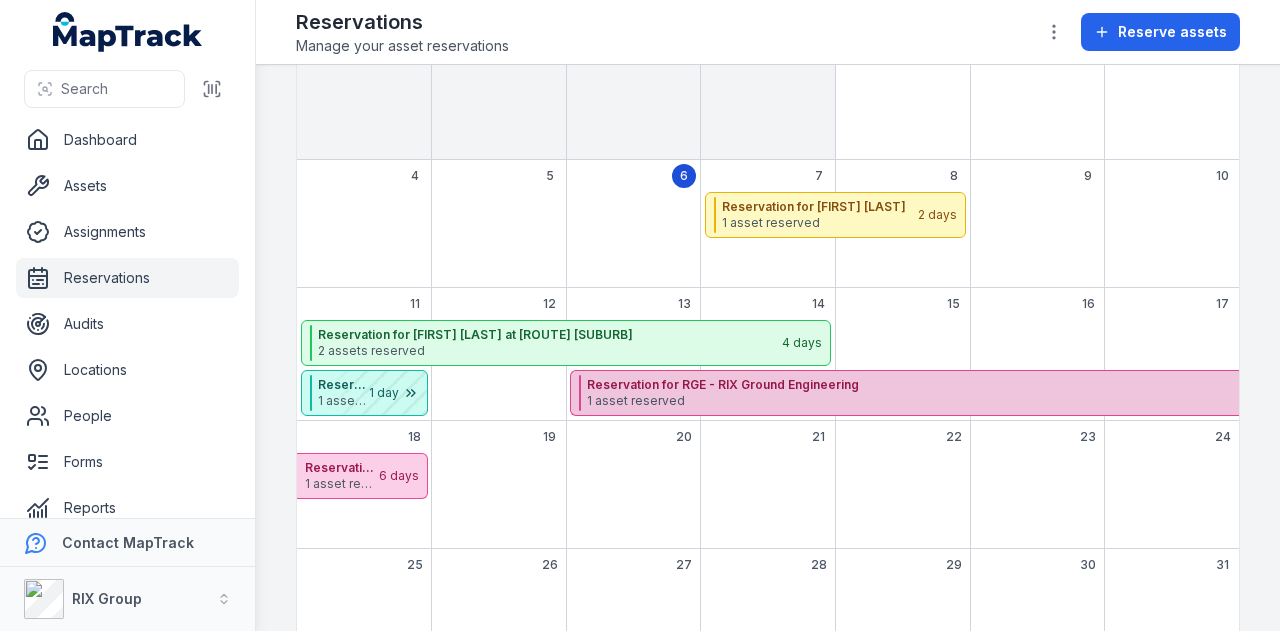 click on "Reservation for RGE - RIX Ground Engineering" at bounding box center [1022, 385] 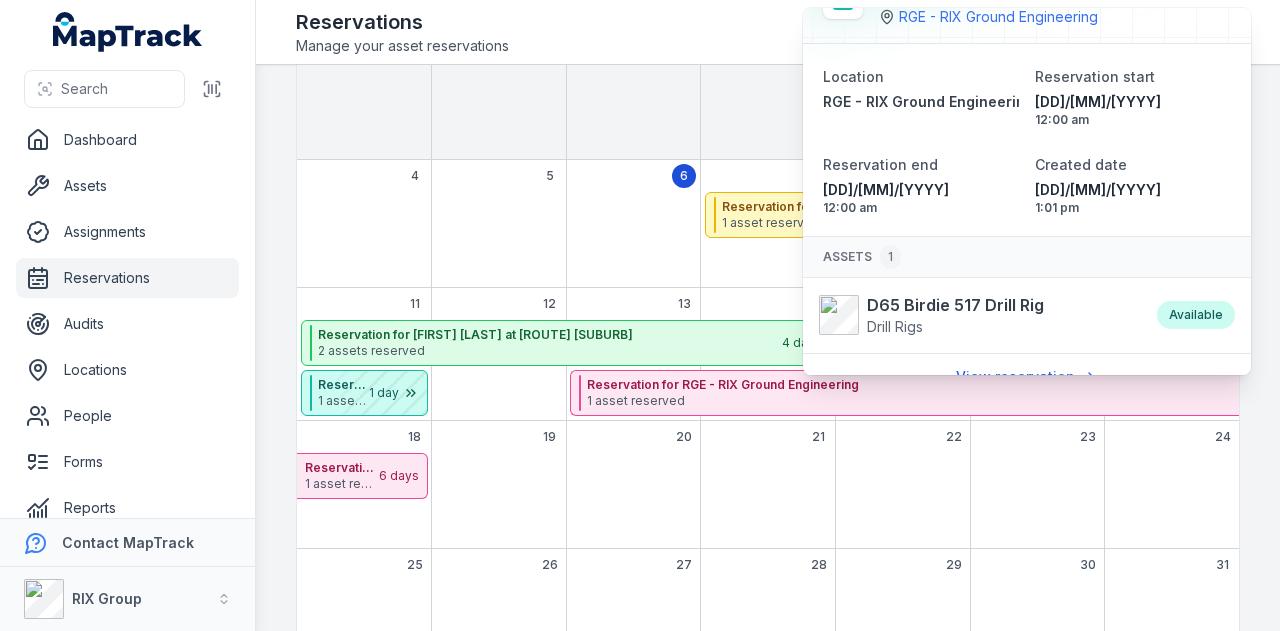 scroll, scrollTop: 68, scrollLeft: 0, axis: vertical 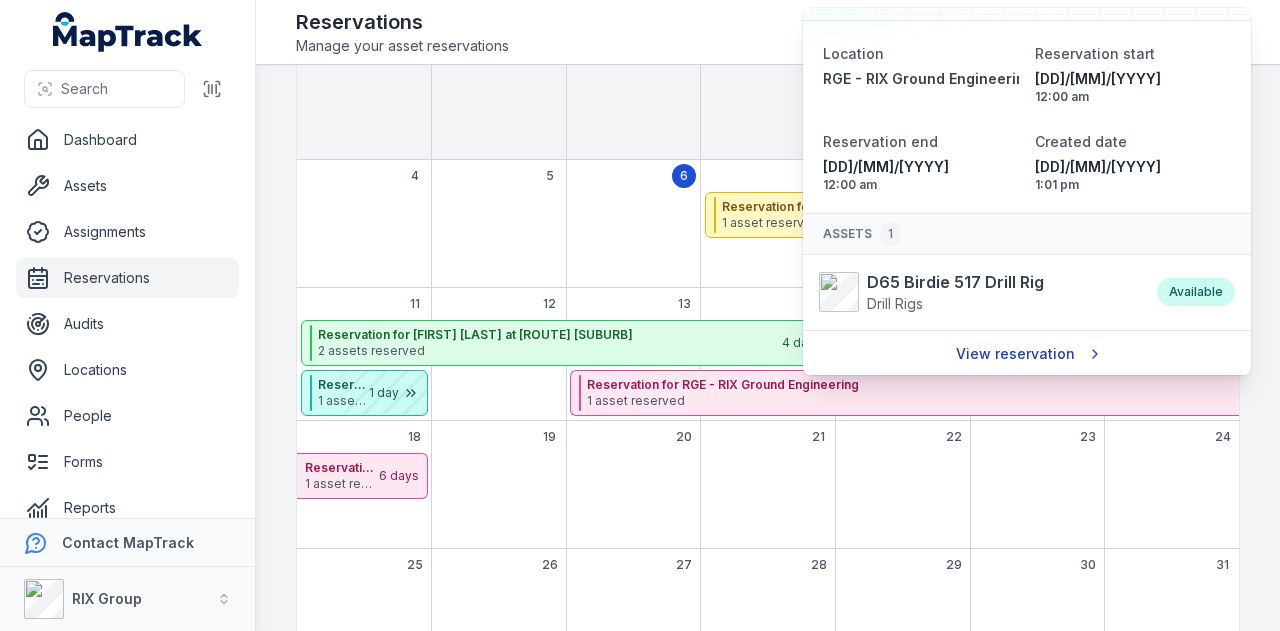 click on "View reservation" at bounding box center (1027, 354) 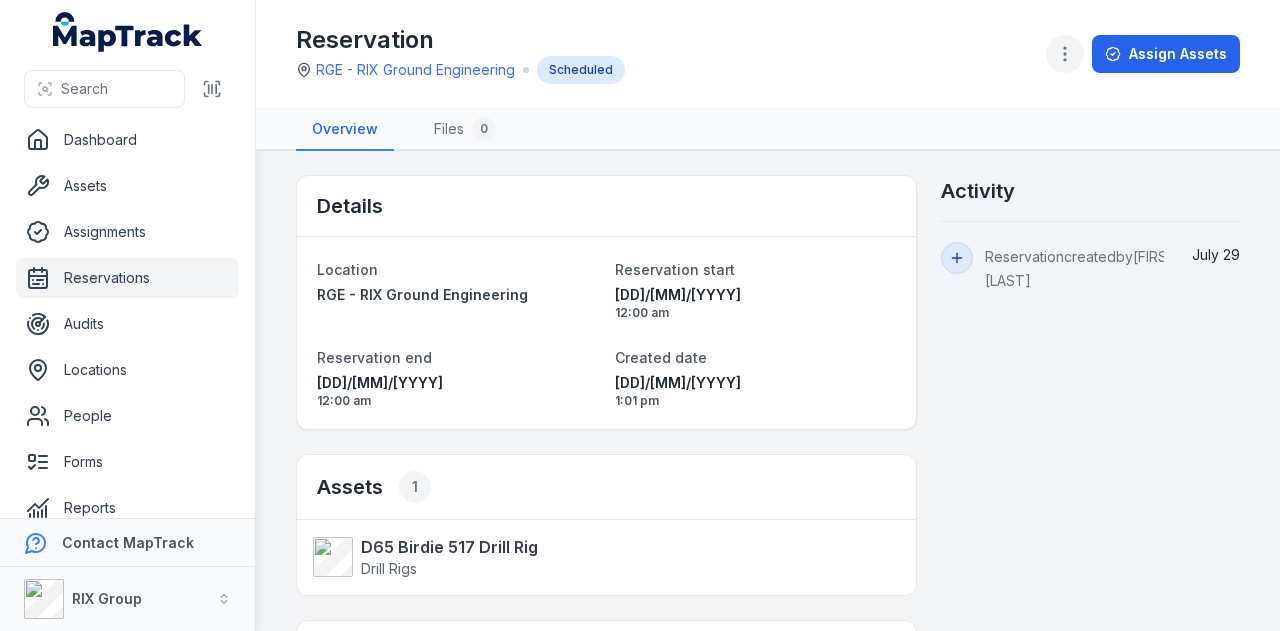 click 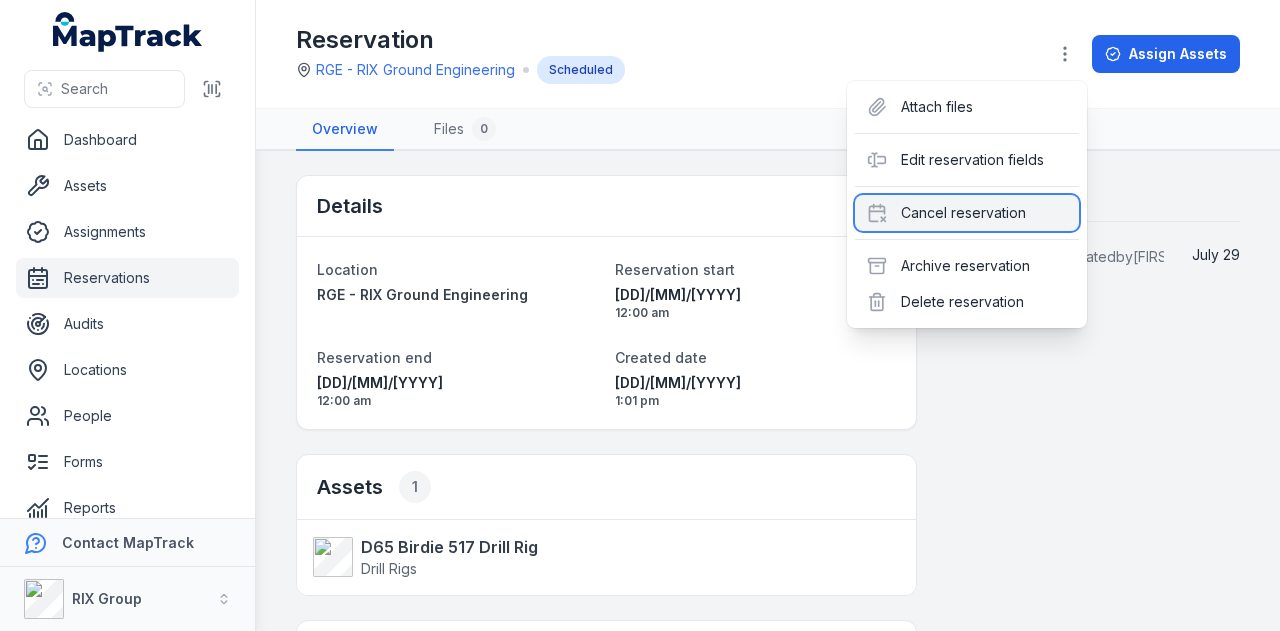 click on "Cancel reservation" at bounding box center (967, 213) 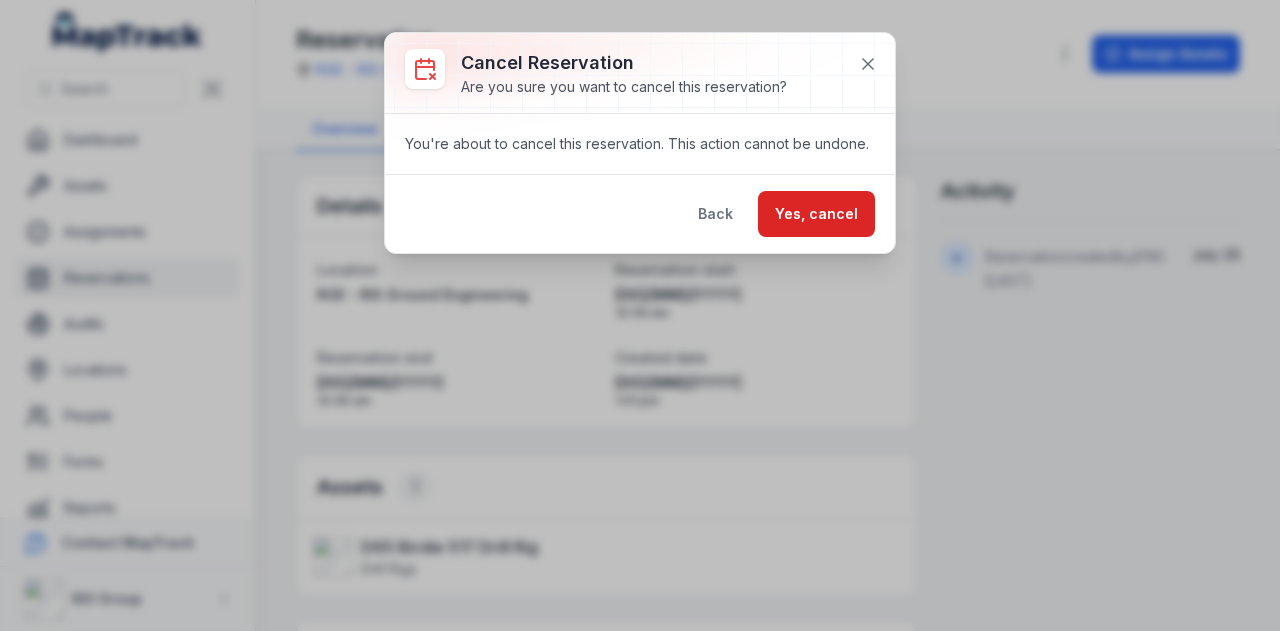 drag, startPoint x: 831, startPoint y: 225, endPoint x: 854, endPoint y: 222, distance: 23.194826 